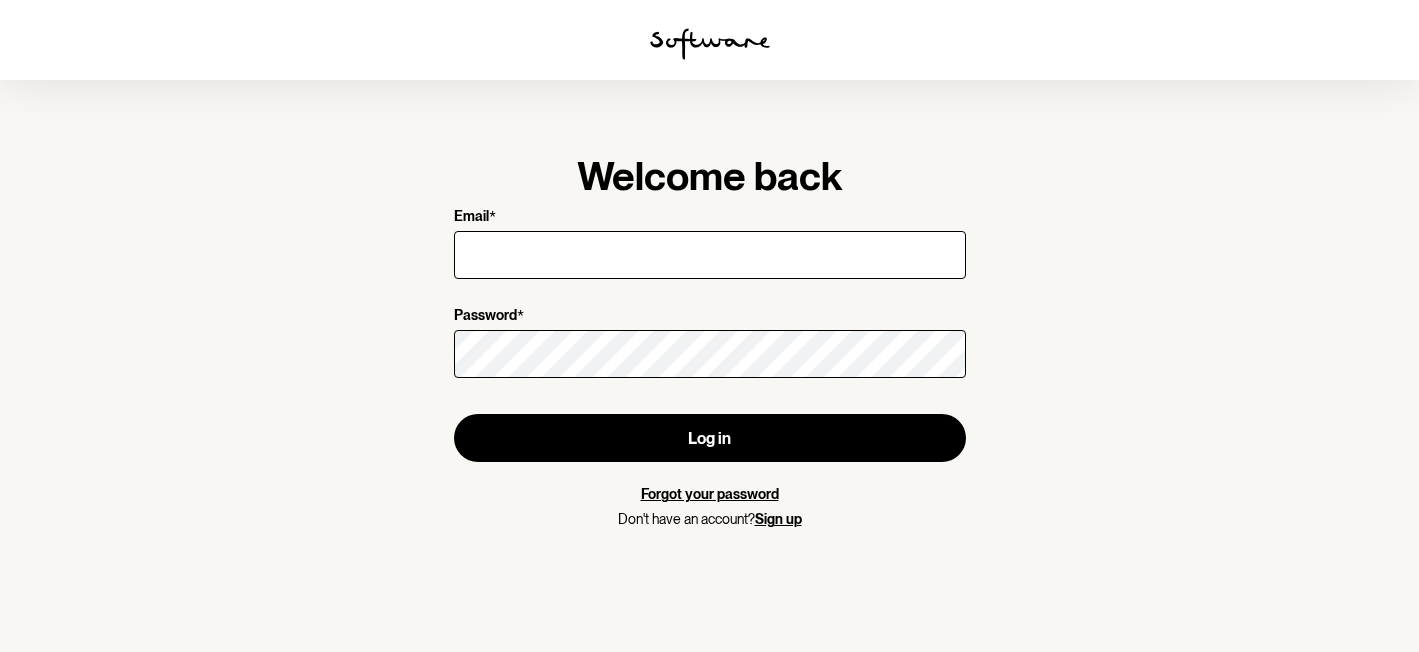 scroll, scrollTop: 0, scrollLeft: 0, axis: both 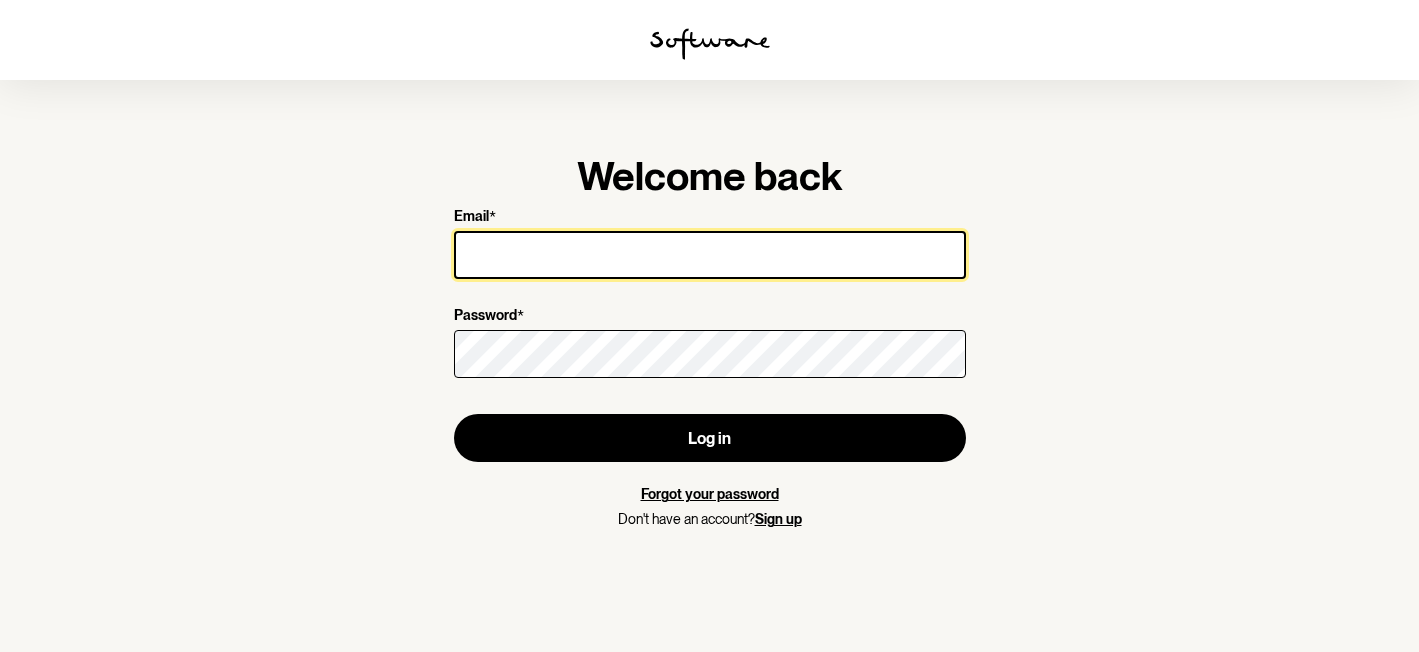 type on "[EMAIL]" 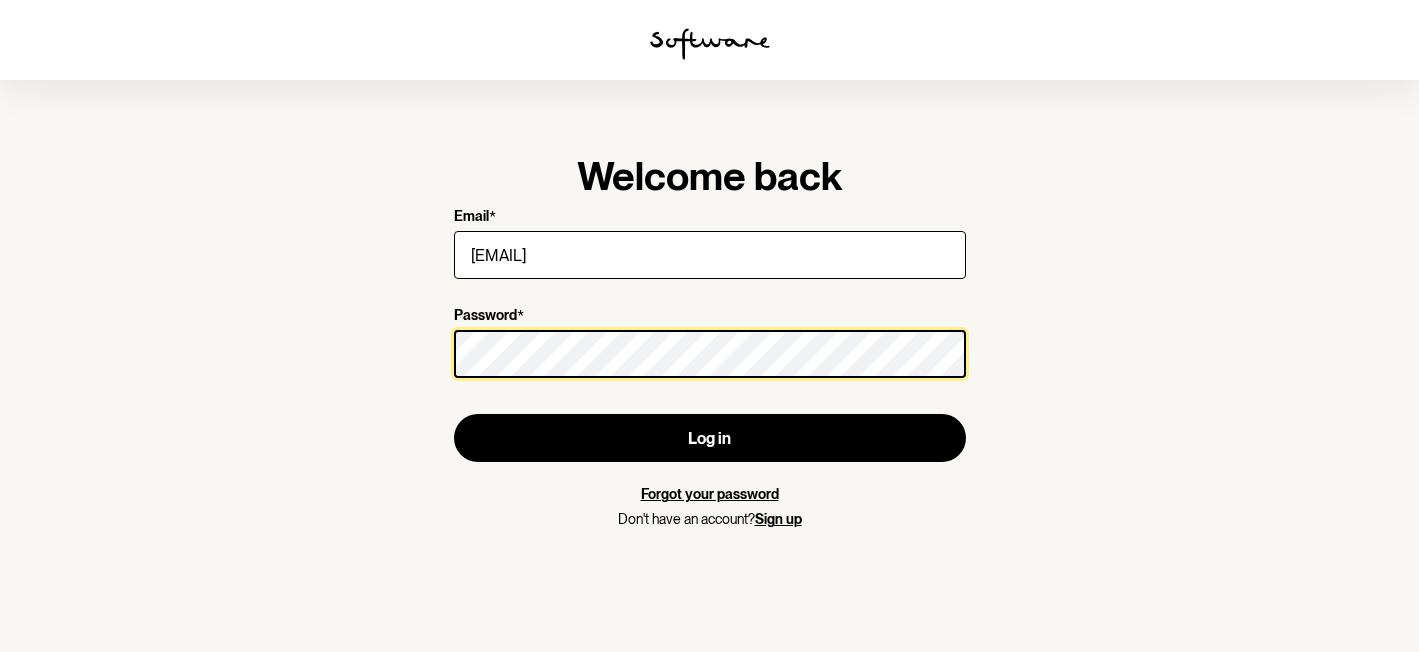 click on "Log in" at bounding box center (710, 438) 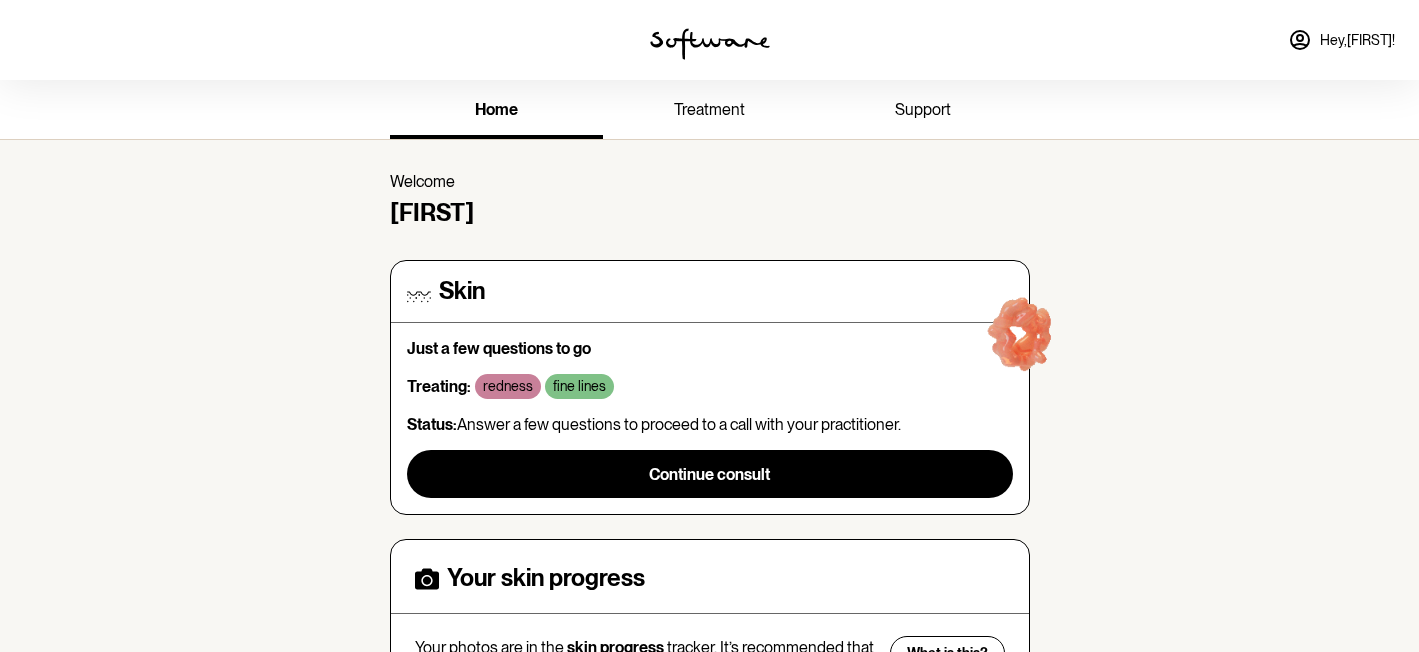 scroll, scrollTop: 0, scrollLeft: 0, axis: both 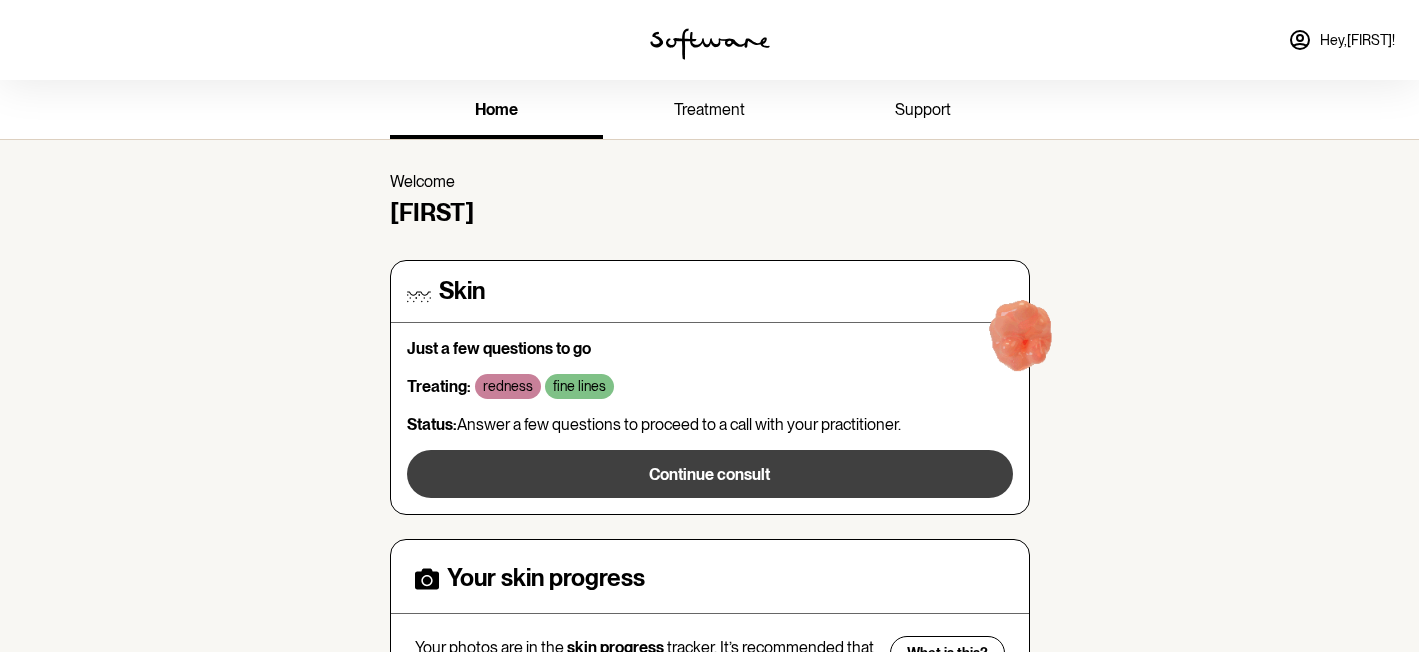 click on "Continue consult" at bounding box center [709, 474] 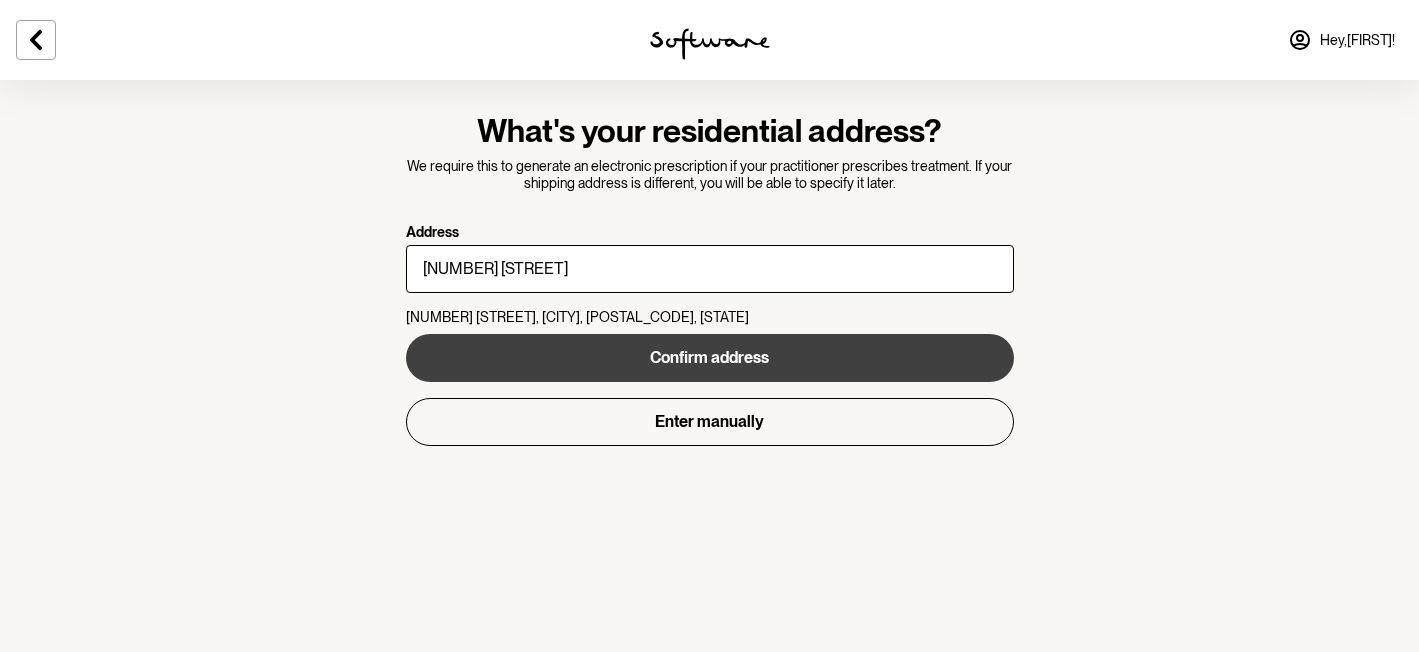 click on "Confirm address" at bounding box center [709, 357] 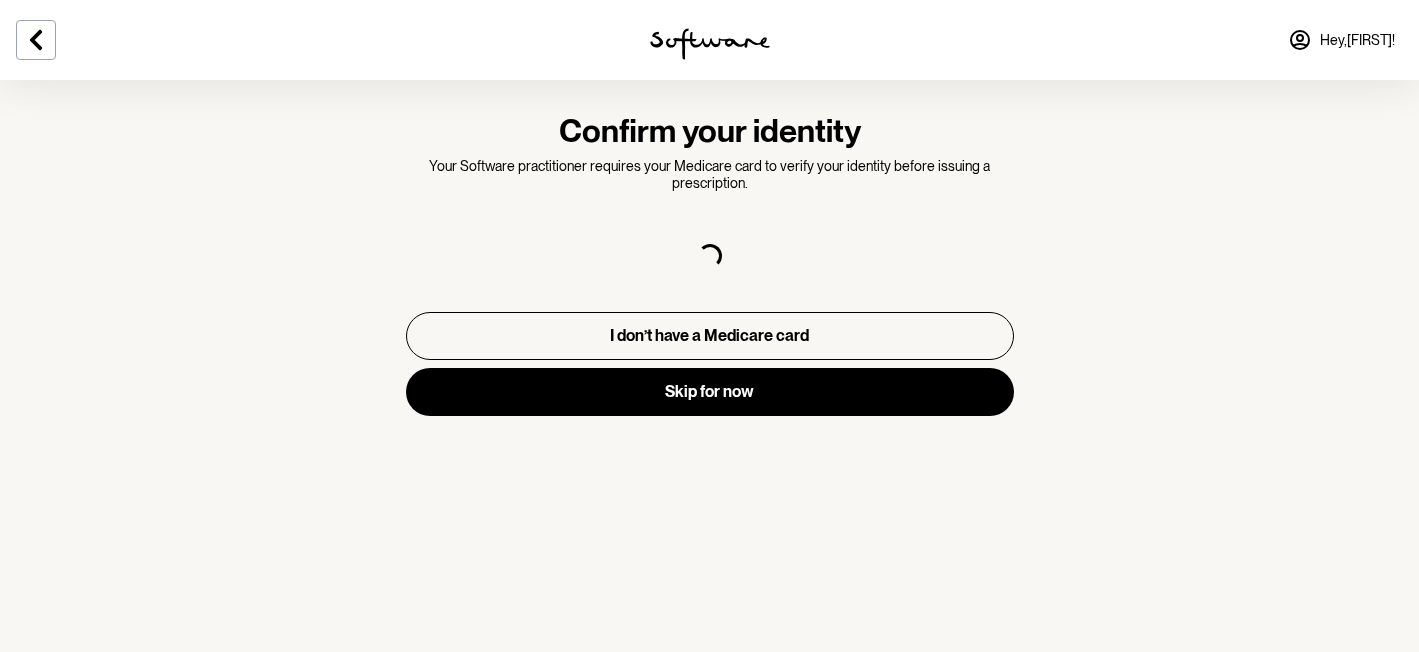 select on "F" 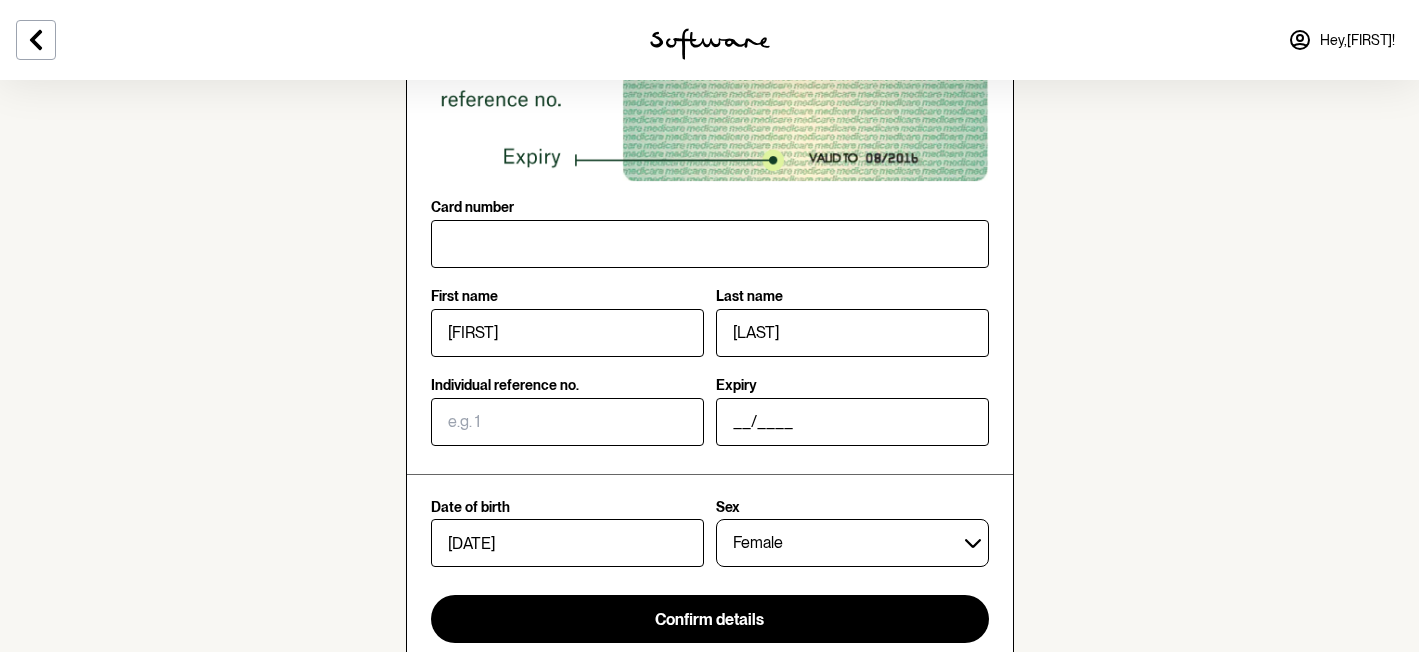 scroll, scrollTop: 329, scrollLeft: 0, axis: vertical 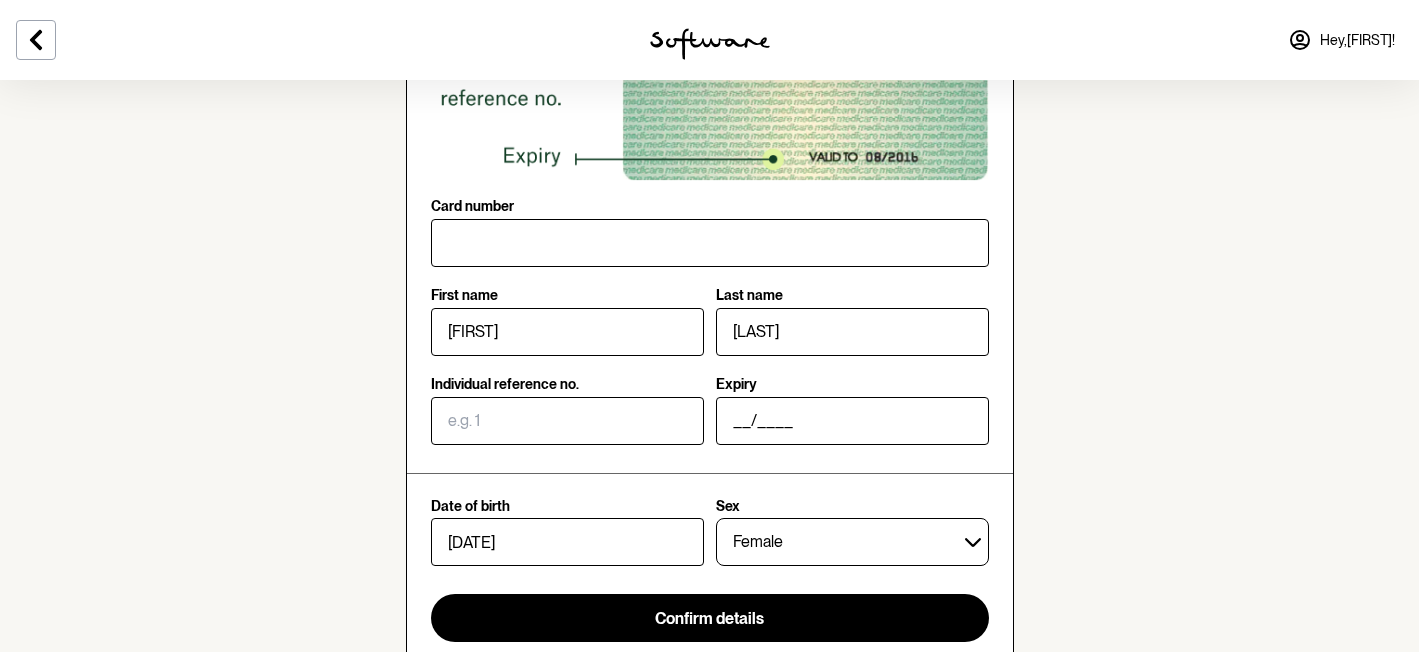 click on "Card number" at bounding box center [704, 206] 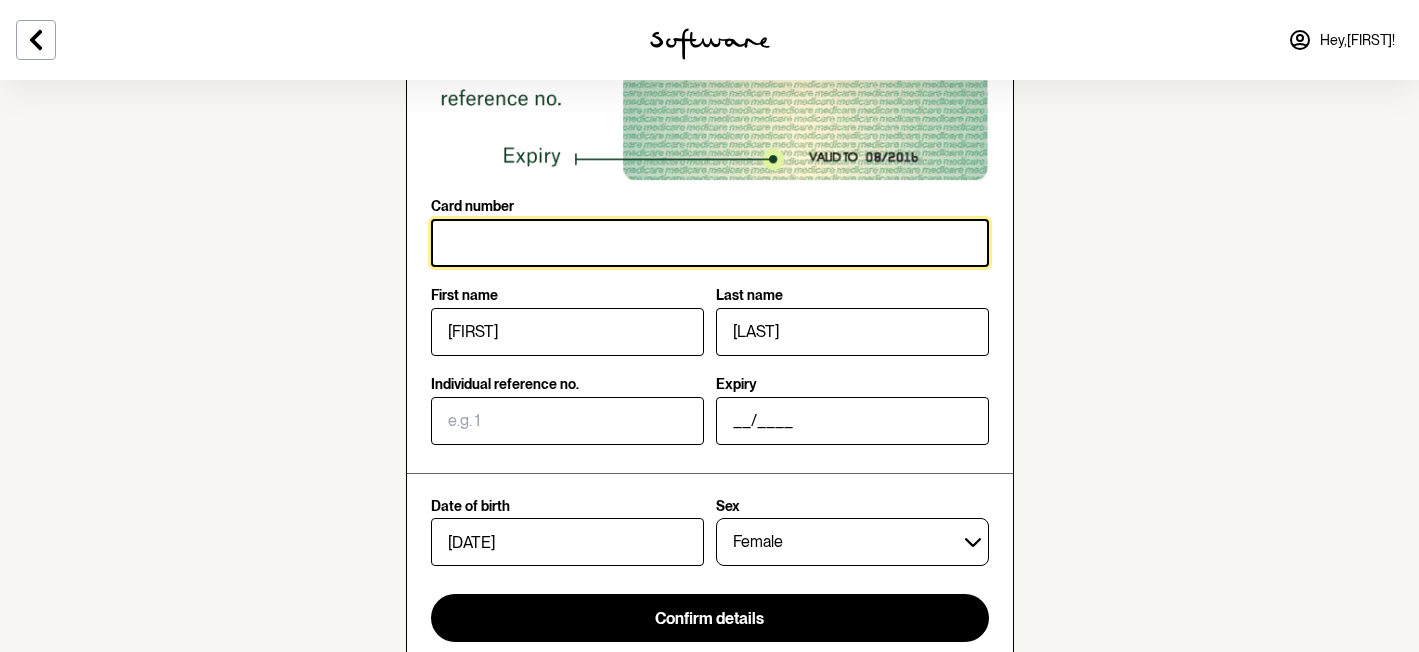 click on "Card number" at bounding box center [710, 243] 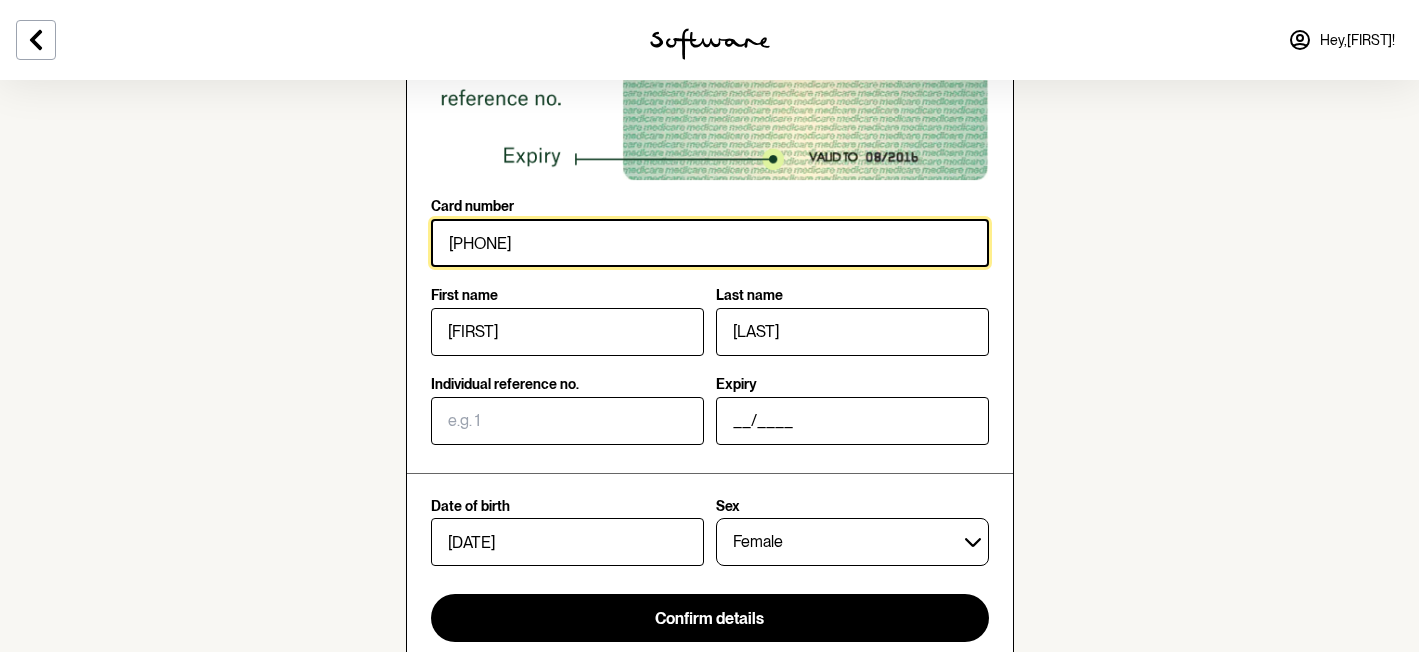 type on "[PHONE]" 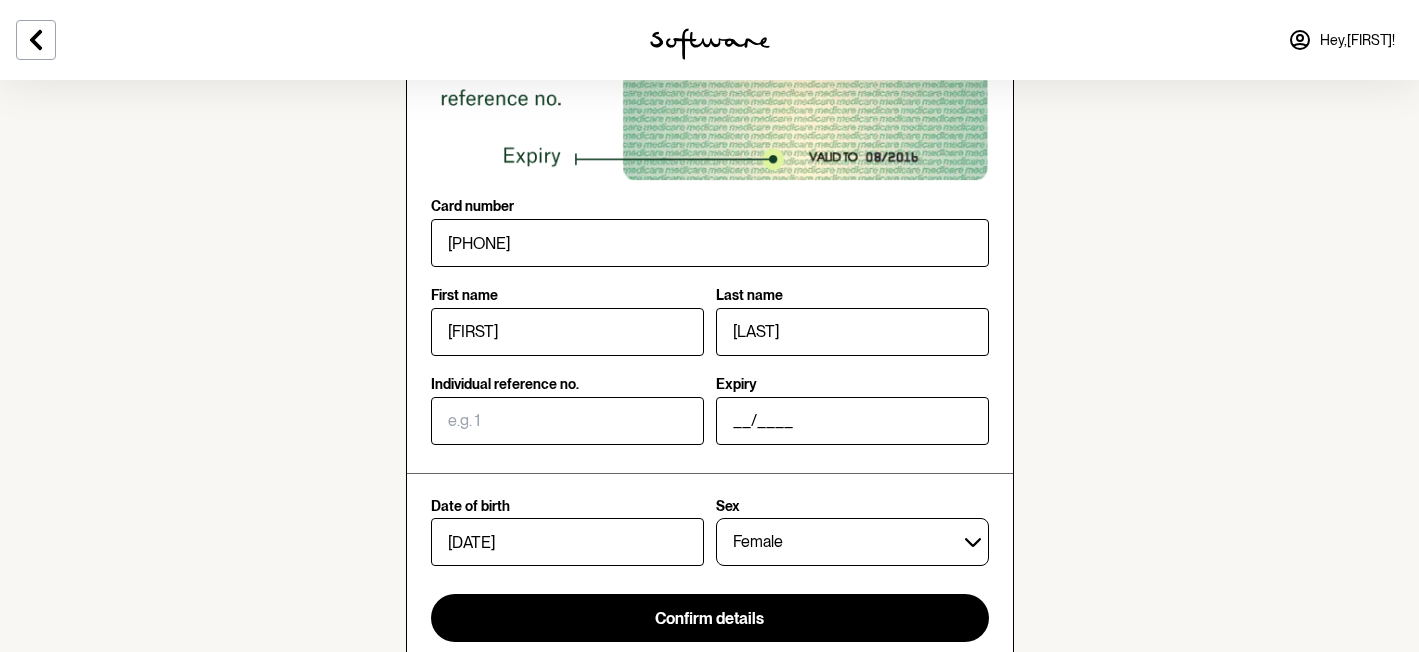 click at bounding box center (567, 421) 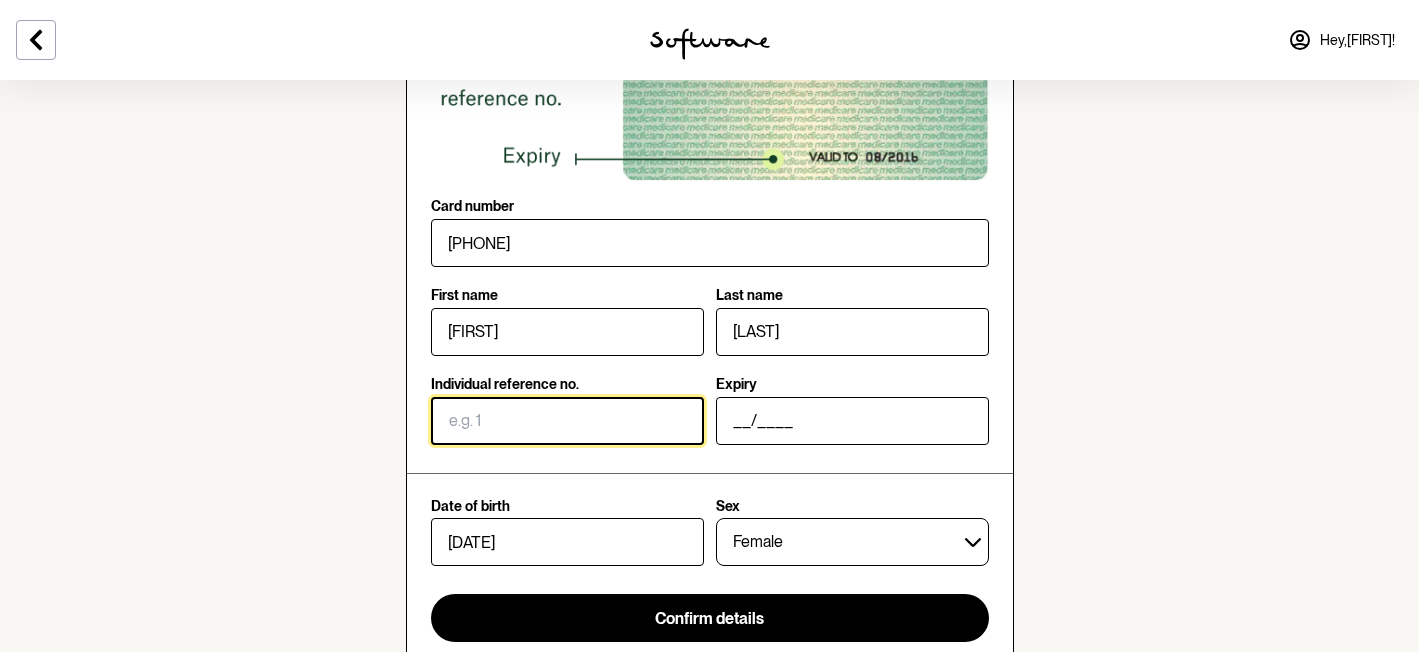 click on "Individual reference no." at bounding box center (567, 421) 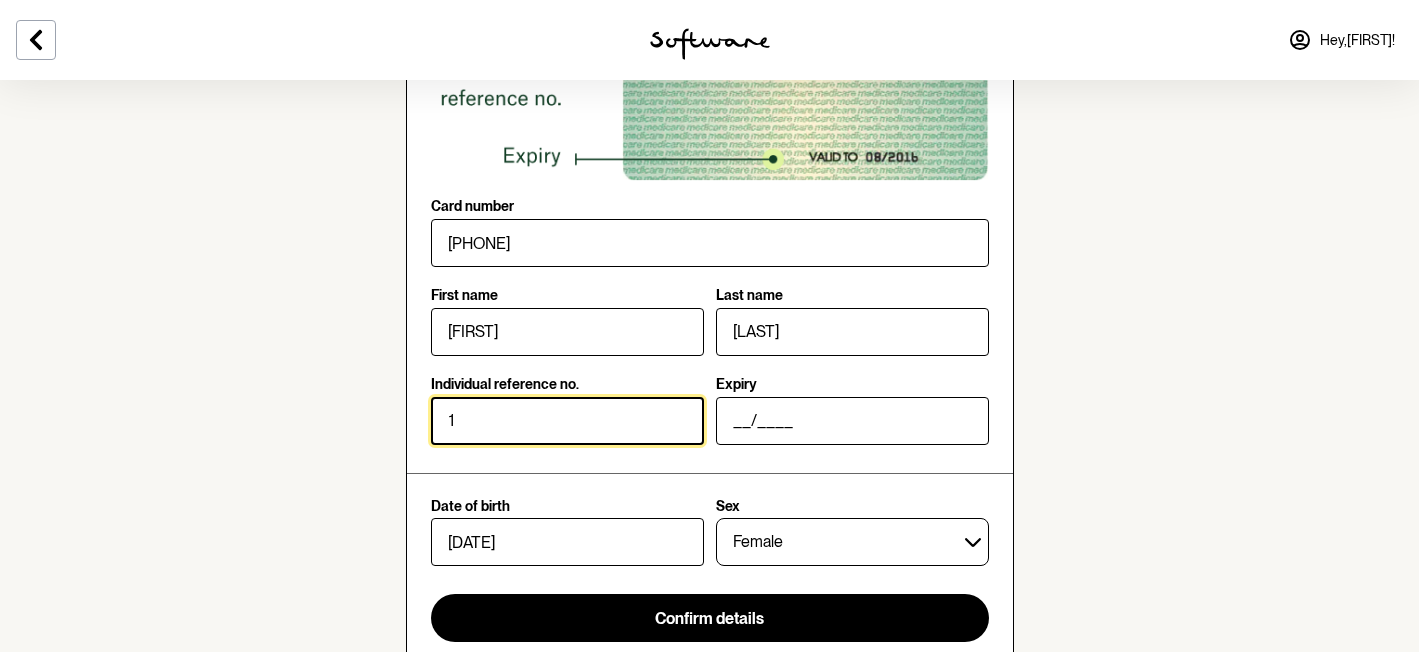 type on "1" 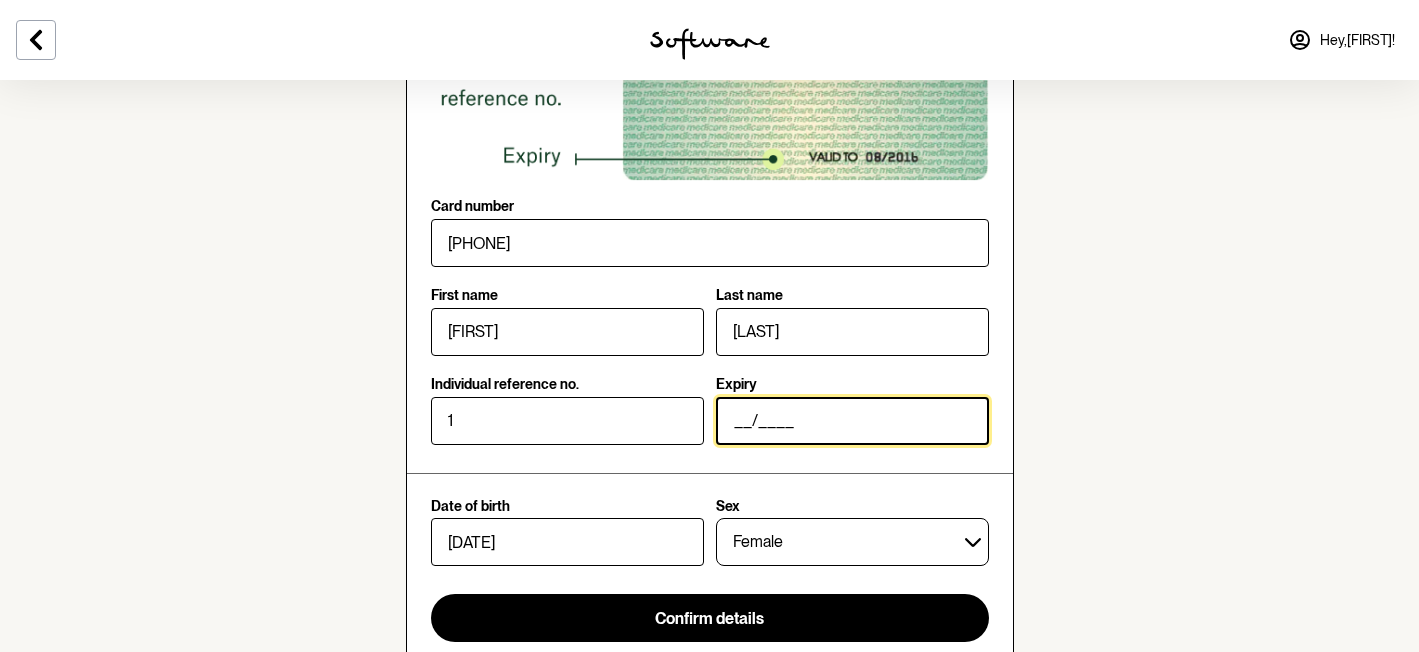 click on "__/____" at bounding box center [852, 421] 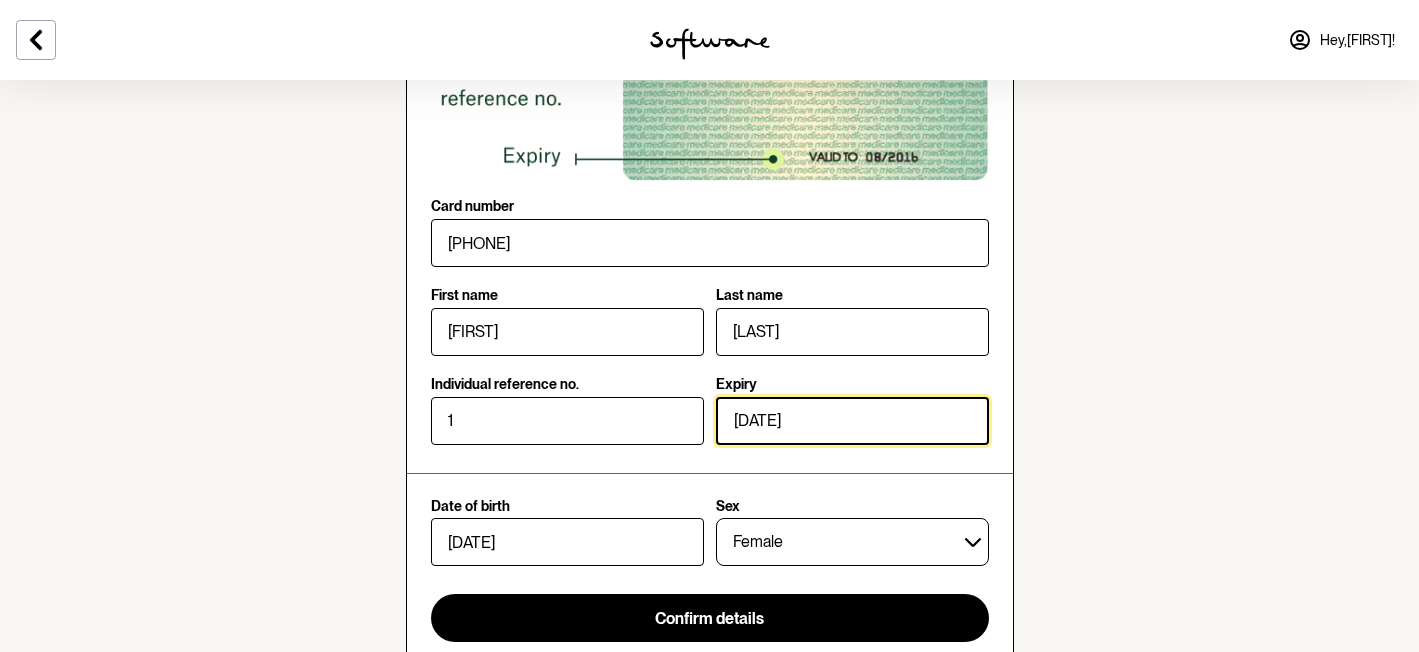 type on "[DATE]" 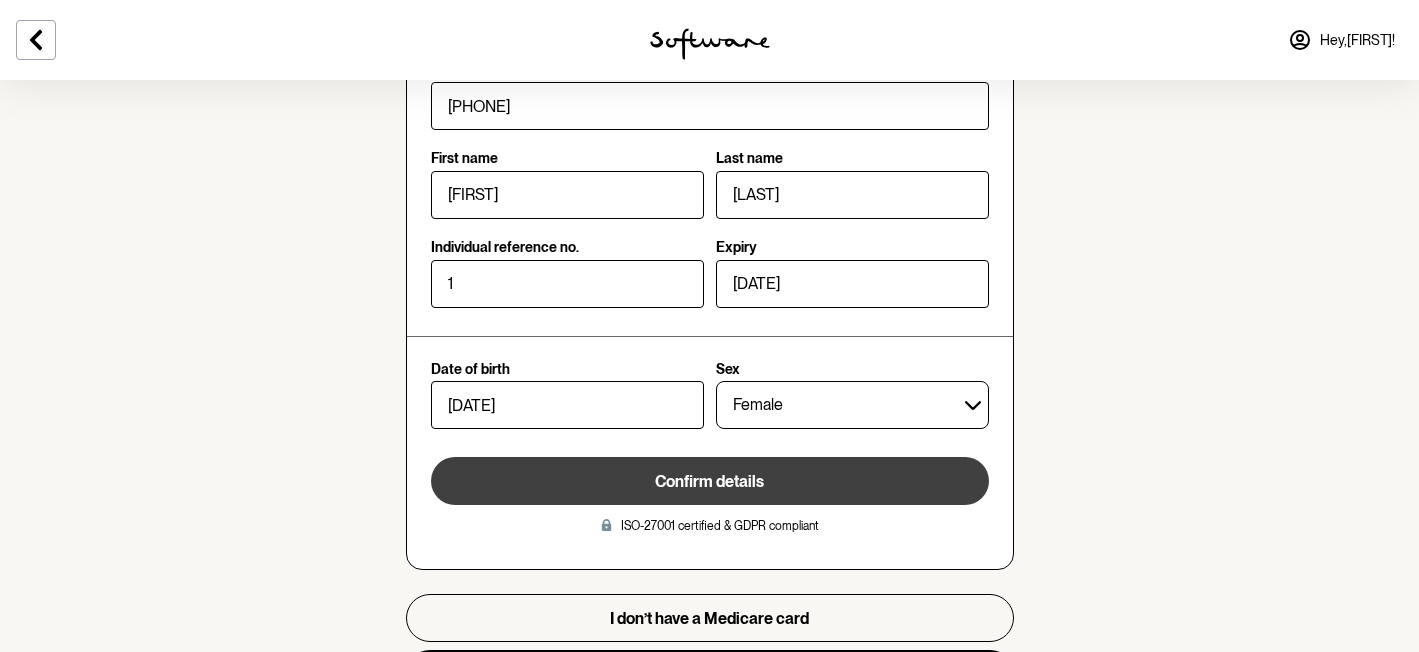 click on "Confirm details" at bounding box center [709, 481] 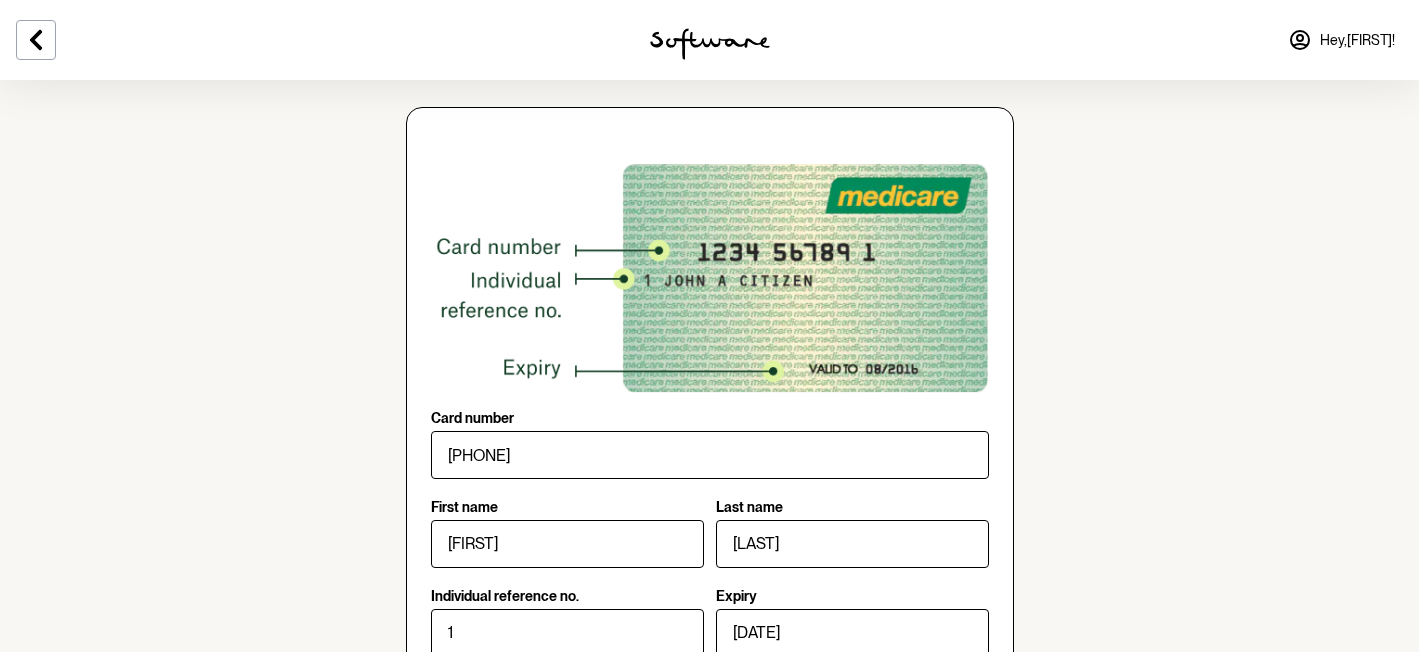 scroll, scrollTop: 161, scrollLeft: 0, axis: vertical 